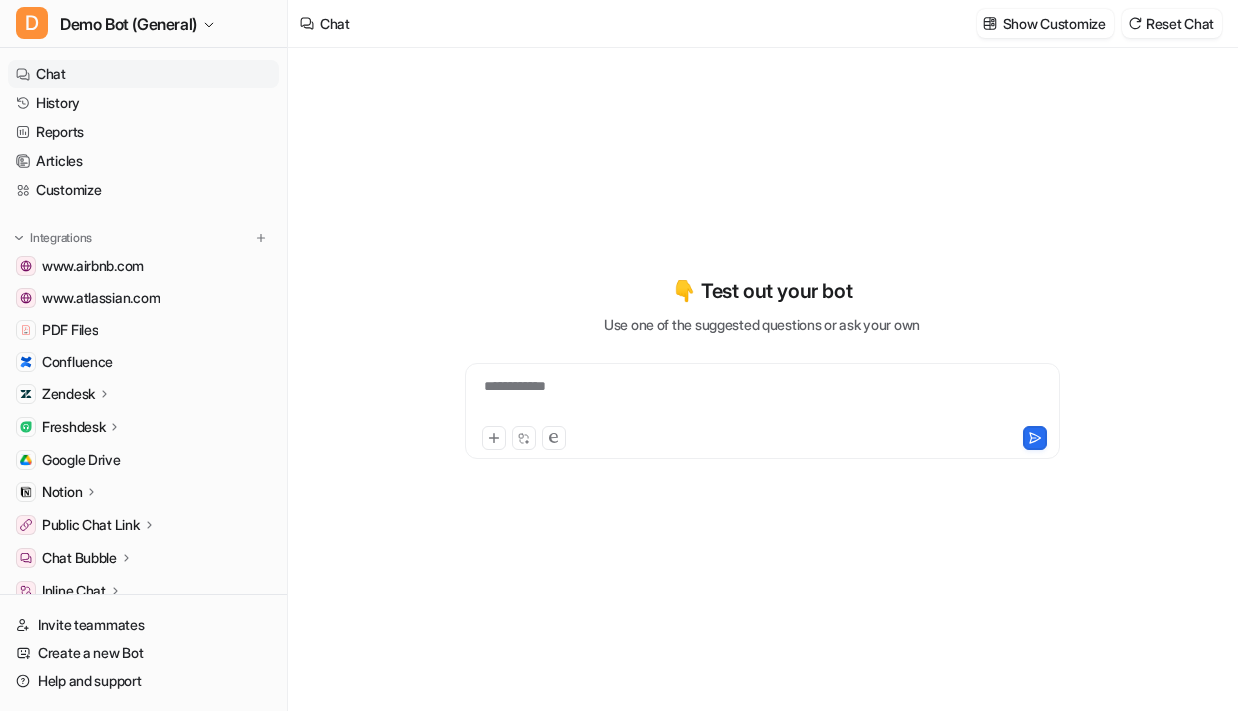 scroll, scrollTop: 0, scrollLeft: 0, axis: both 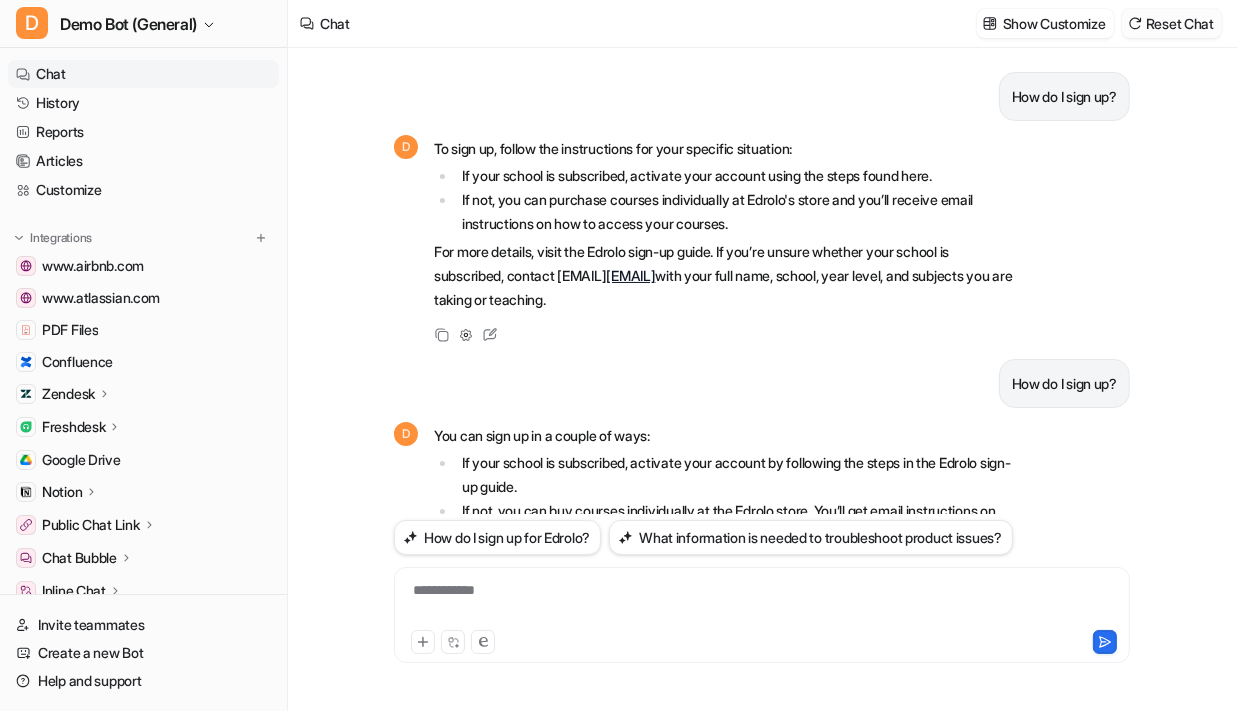 click on "Reset Chat" at bounding box center [1172, 23] 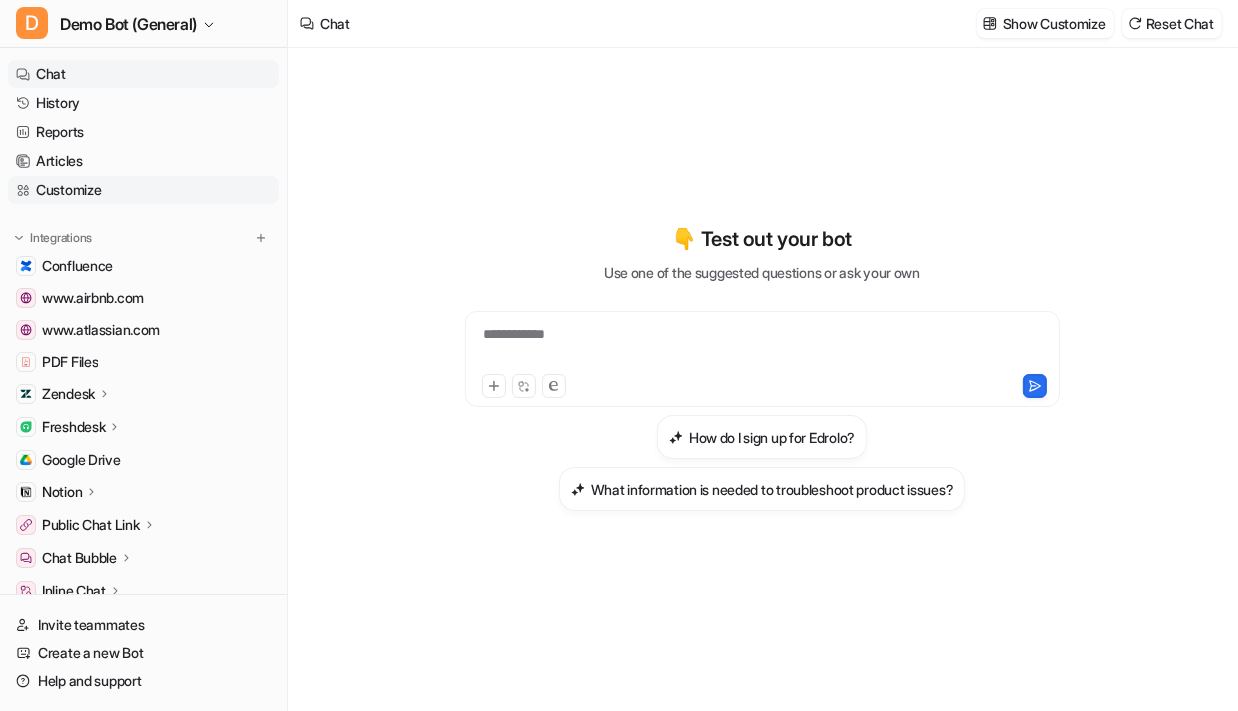 click on "Customize" at bounding box center (143, 190) 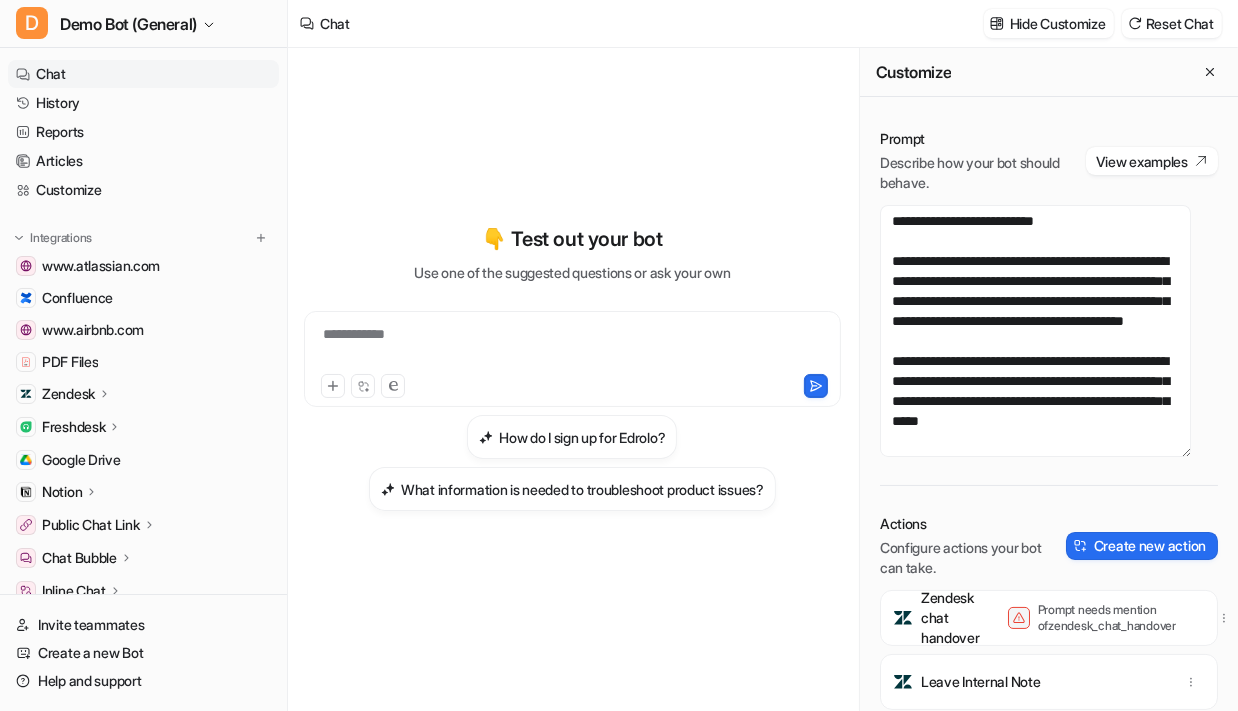 scroll, scrollTop: 260, scrollLeft: 0, axis: vertical 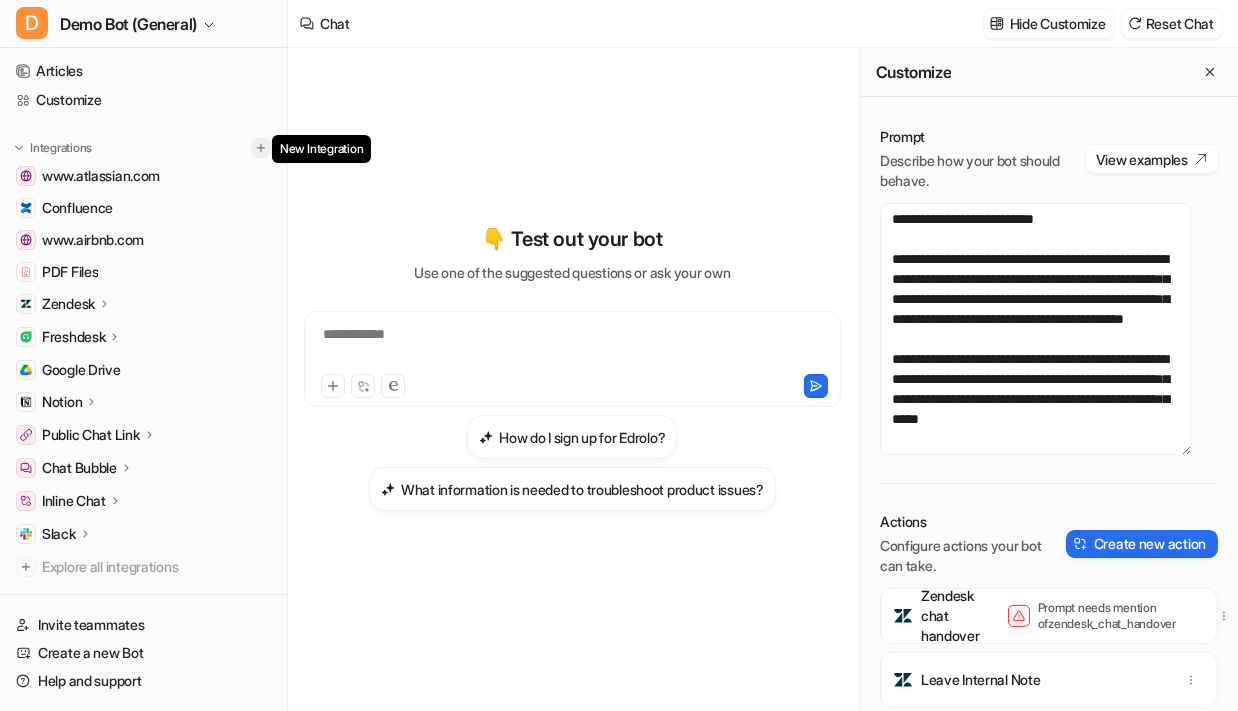 click at bounding box center [261, 148] 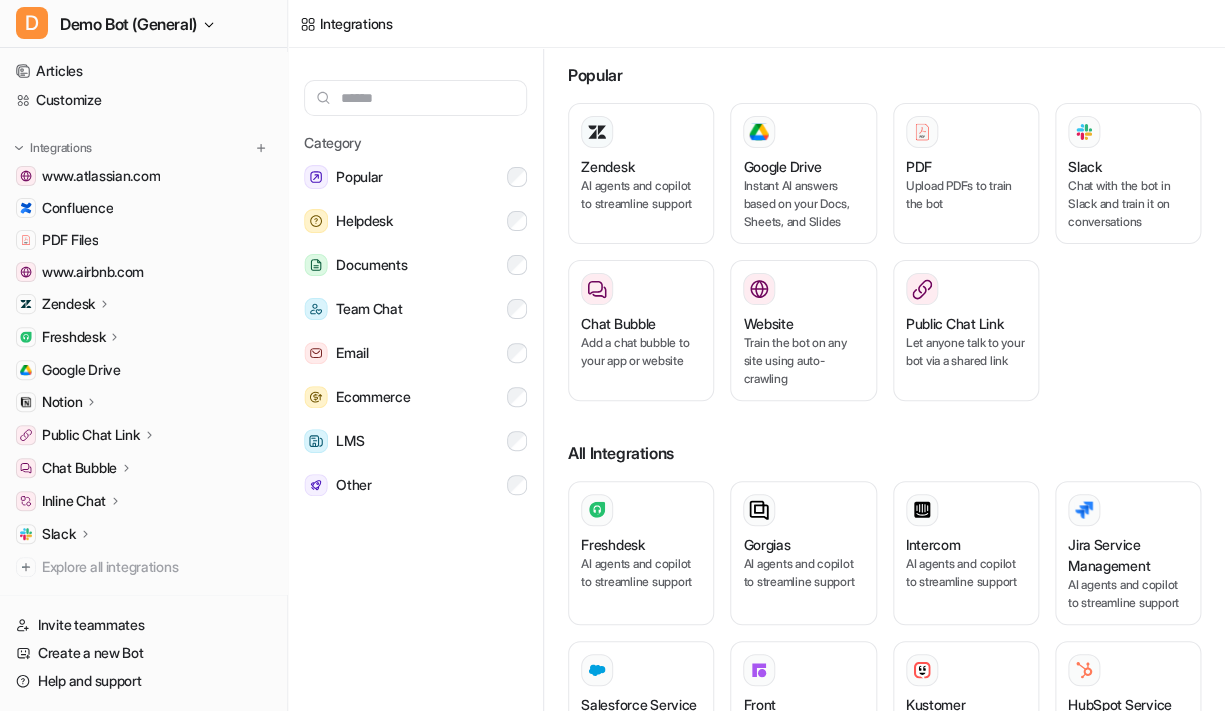 scroll, scrollTop: 0, scrollLeft: 0, axis: both 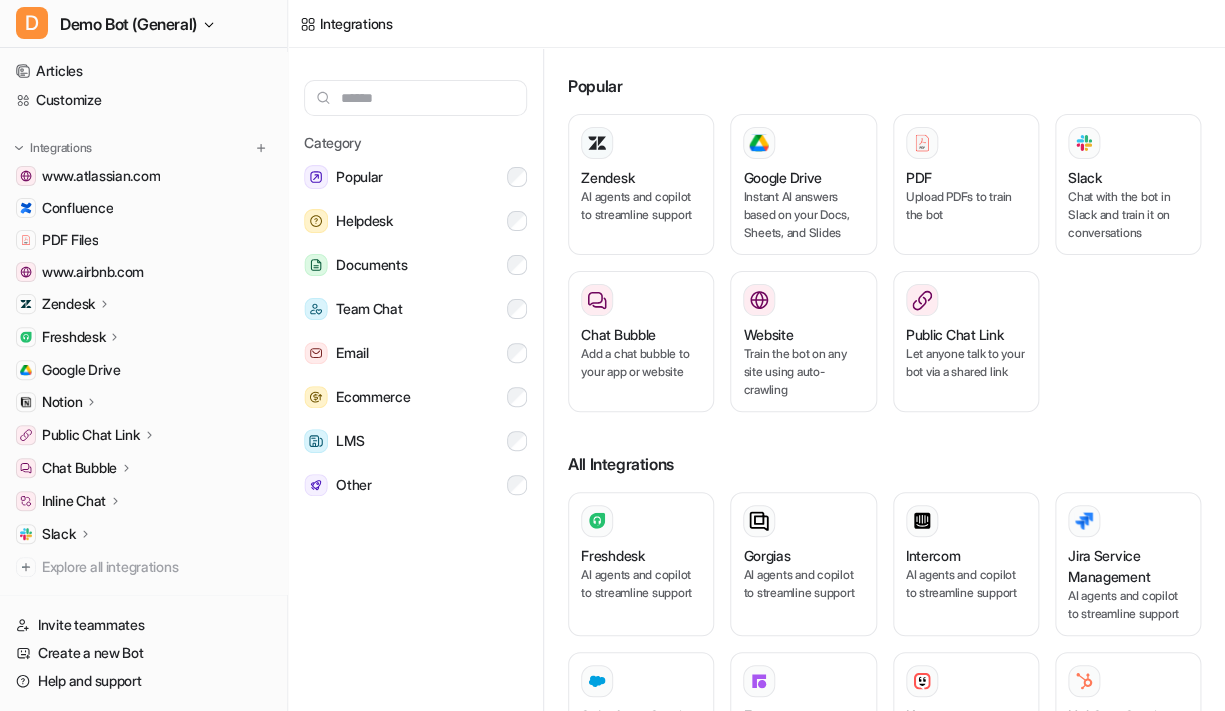 click on "Category Popular Helpdesk Documents Team Chat Email Ecommerce LMS Other" at bounding box center (416, 383) 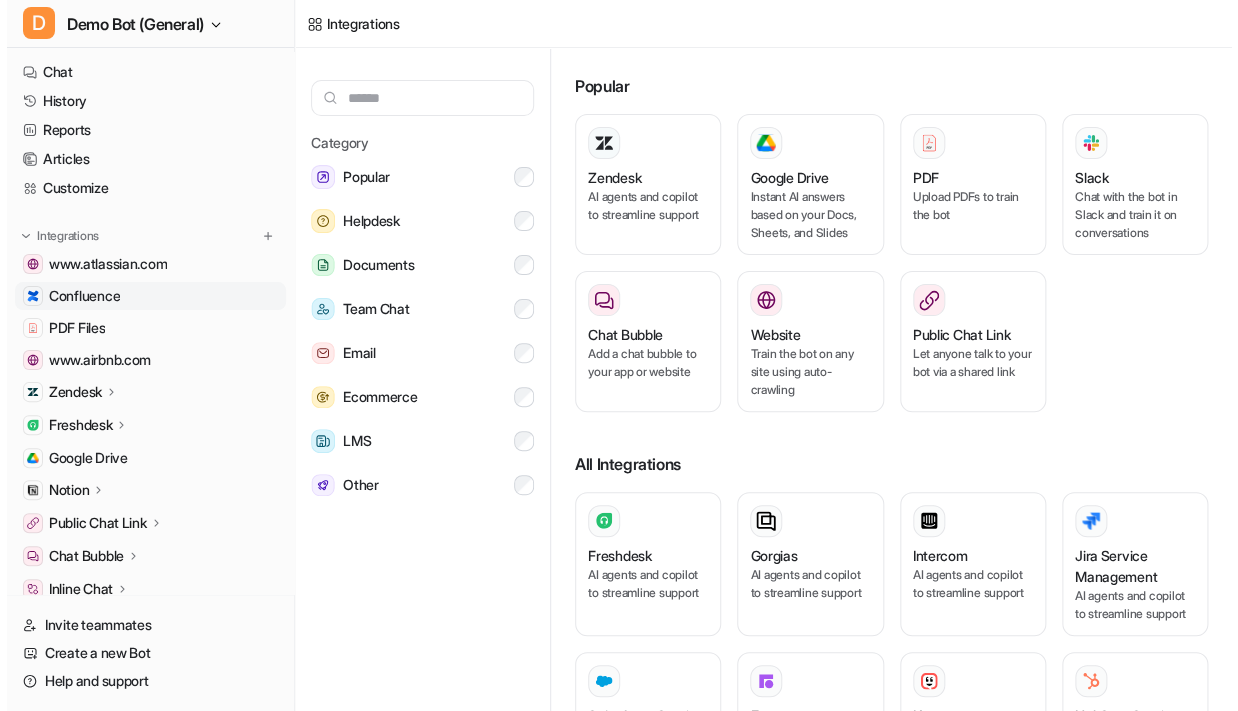 scroll, scrollTop: 0, scrollLeft: 0, axis: both 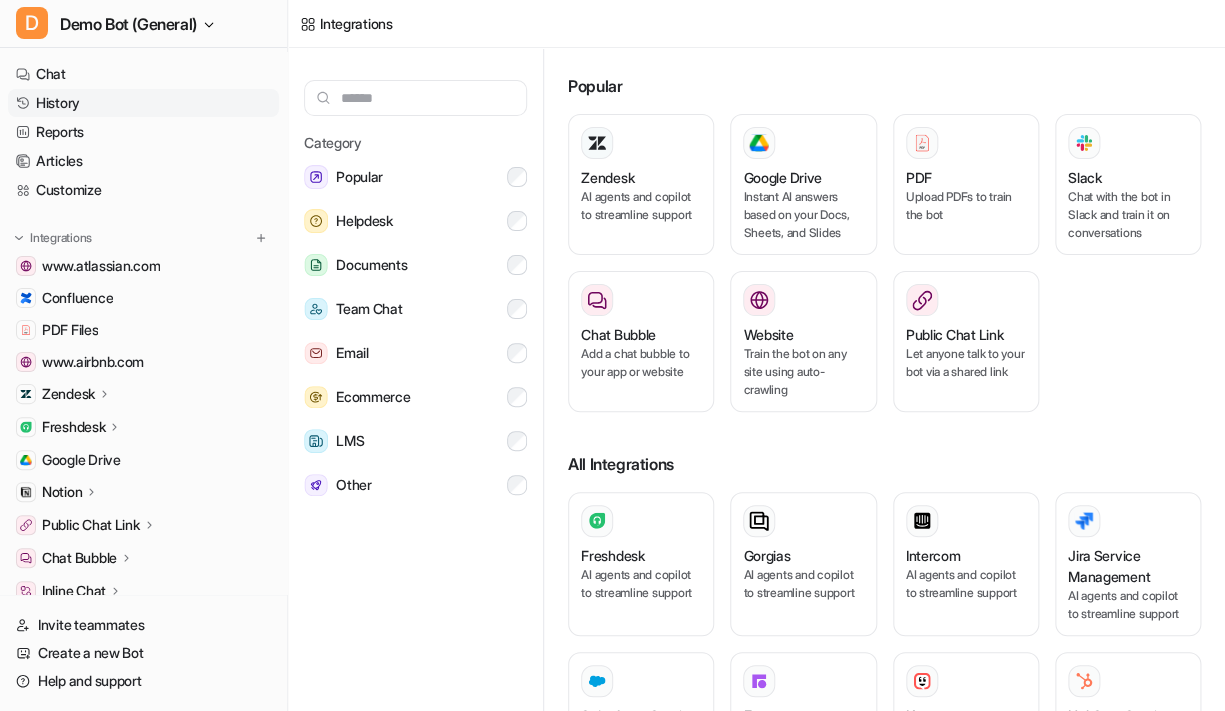 click on "History" at bounding box center (143, 103) 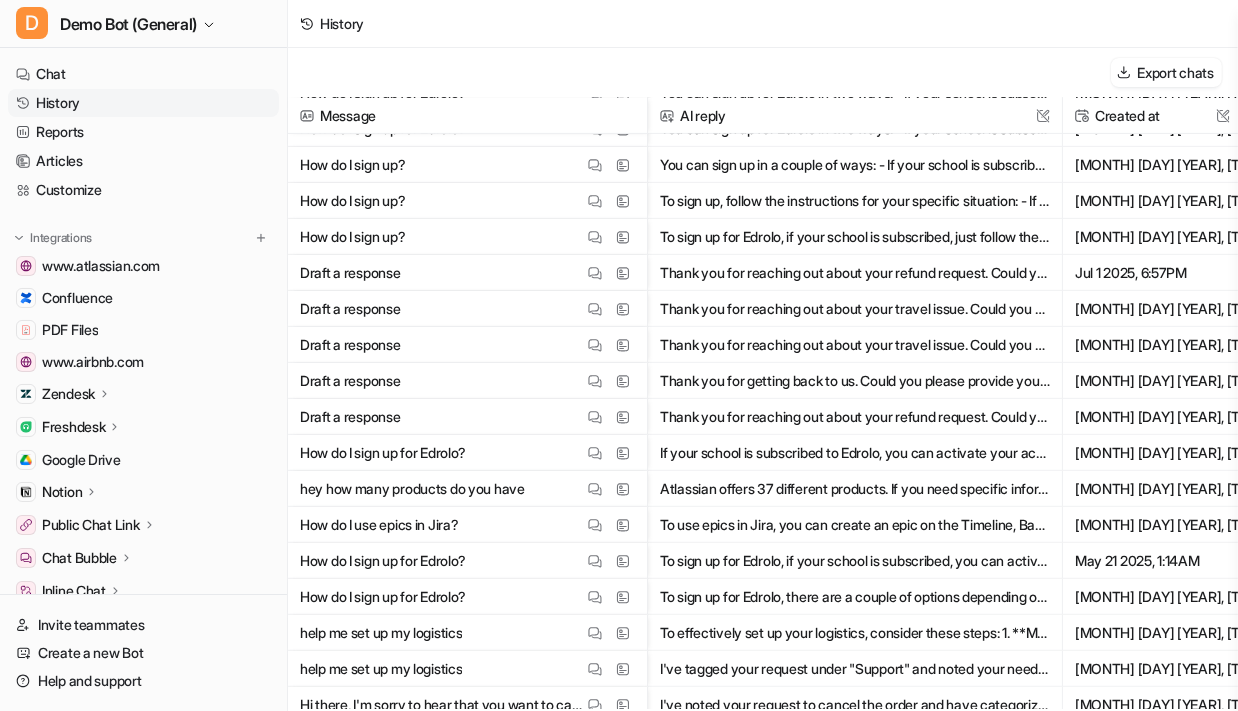 scroll, scrollTop: 818, scrollLeft: 0, axis: vertical 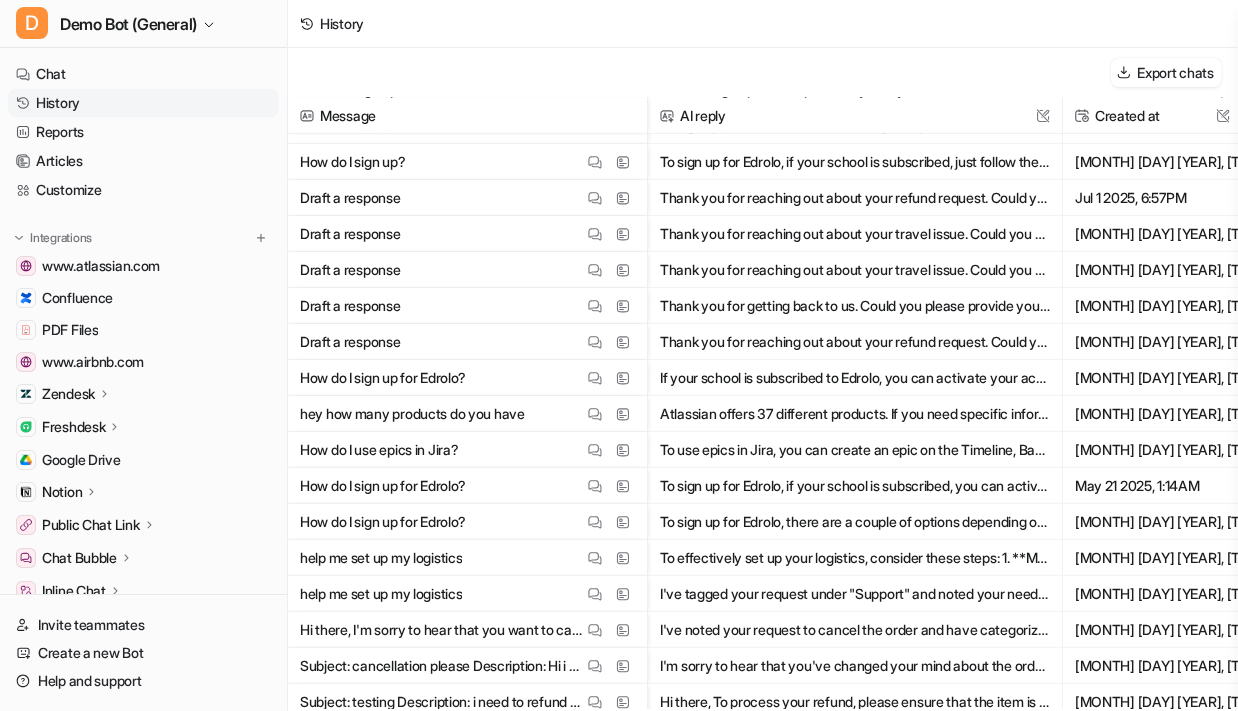 click on "Subject:
testing
Description:
i need to refund my item" at bounding box center (441, 702) 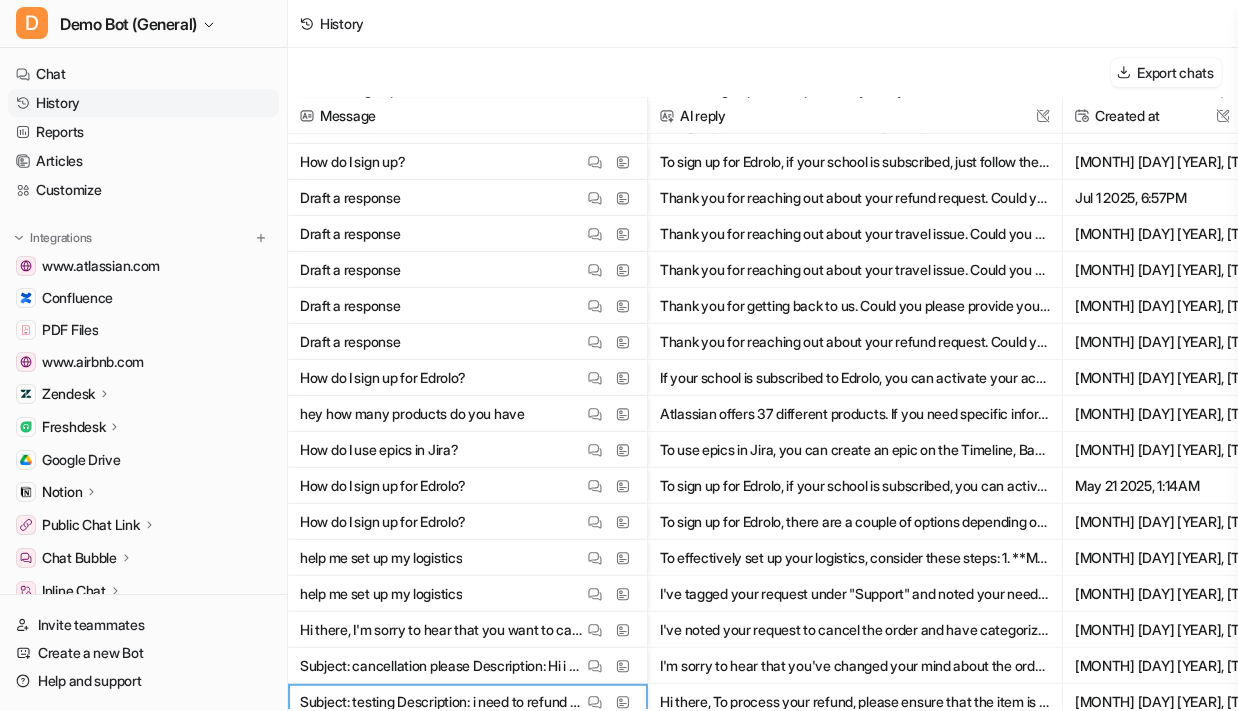 scroll, scrollTop: 842, scrollLeft: 0, axis: vertical 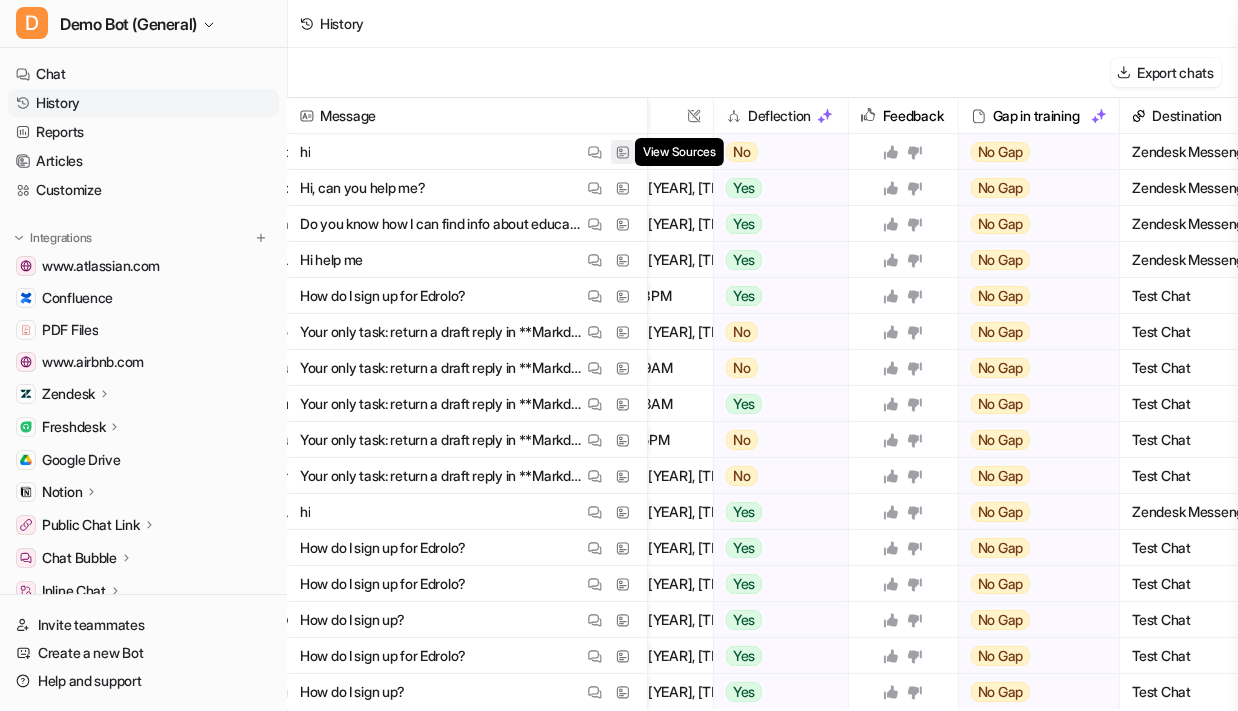 click at bounding box center (623, 152) 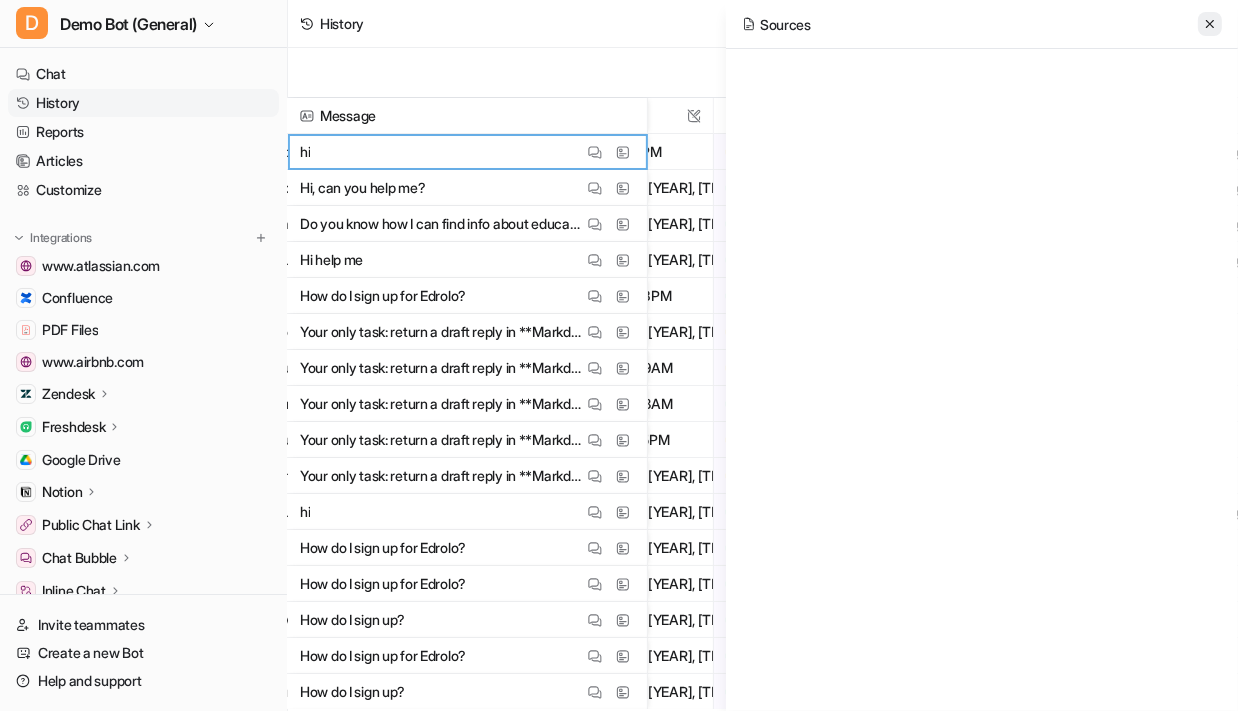 click at bounding box center [1210, 24] 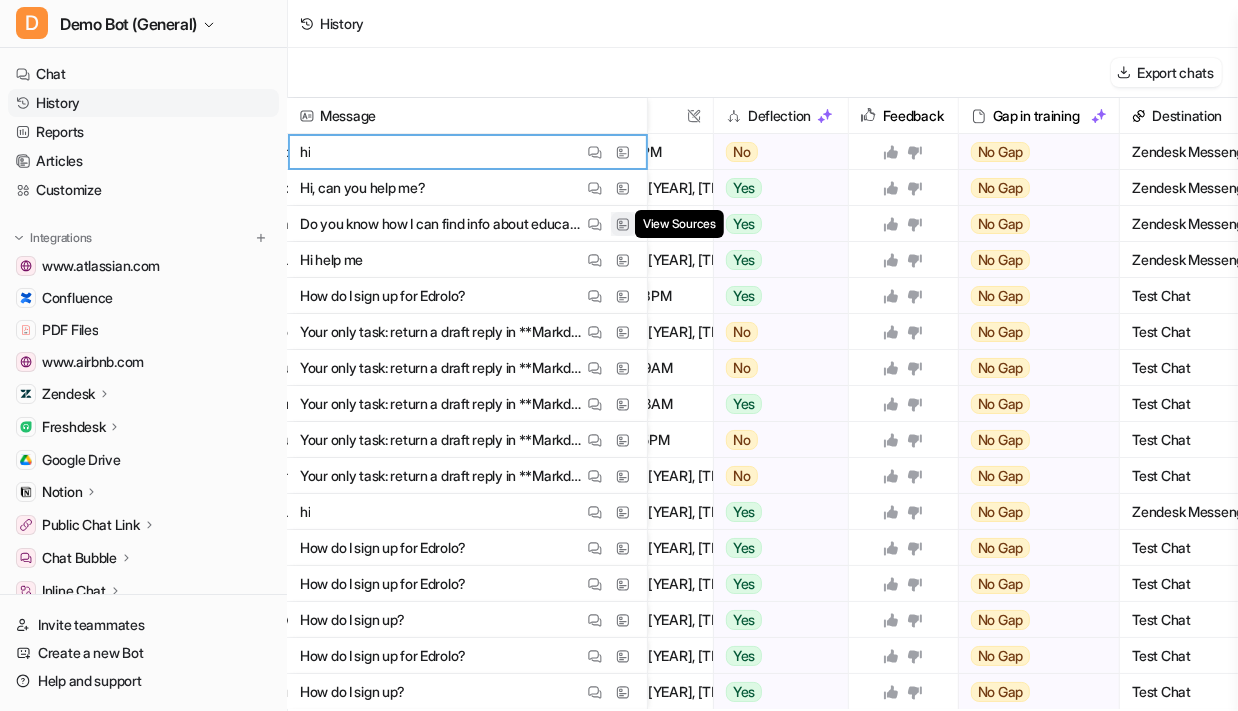 click at bounding box center [623, 224] 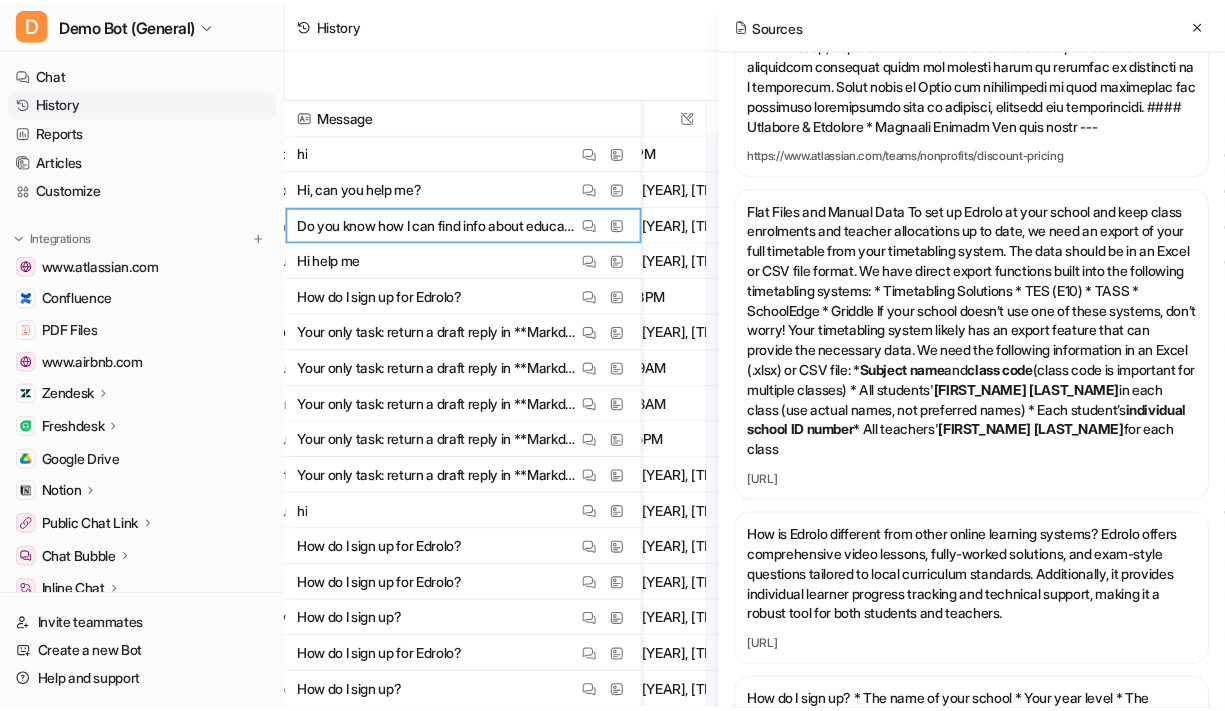 scroll, scrollTop: 909, scrollLeft: 0, axis: vertical 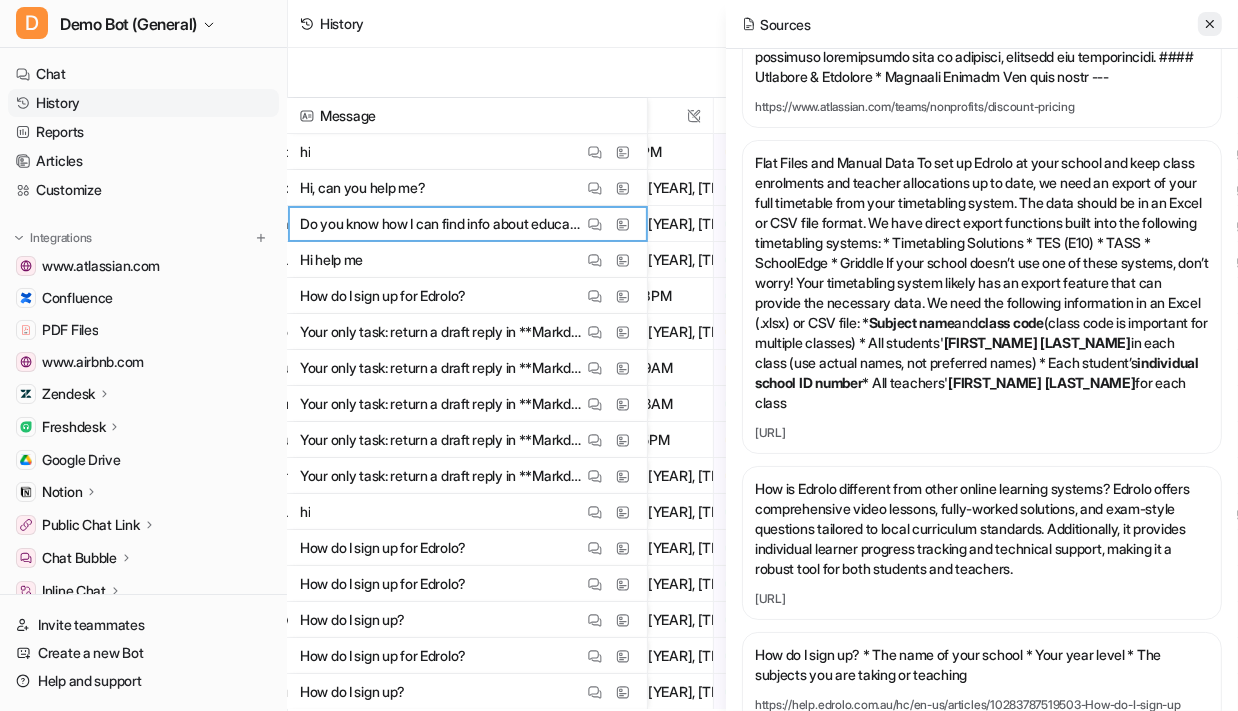 click 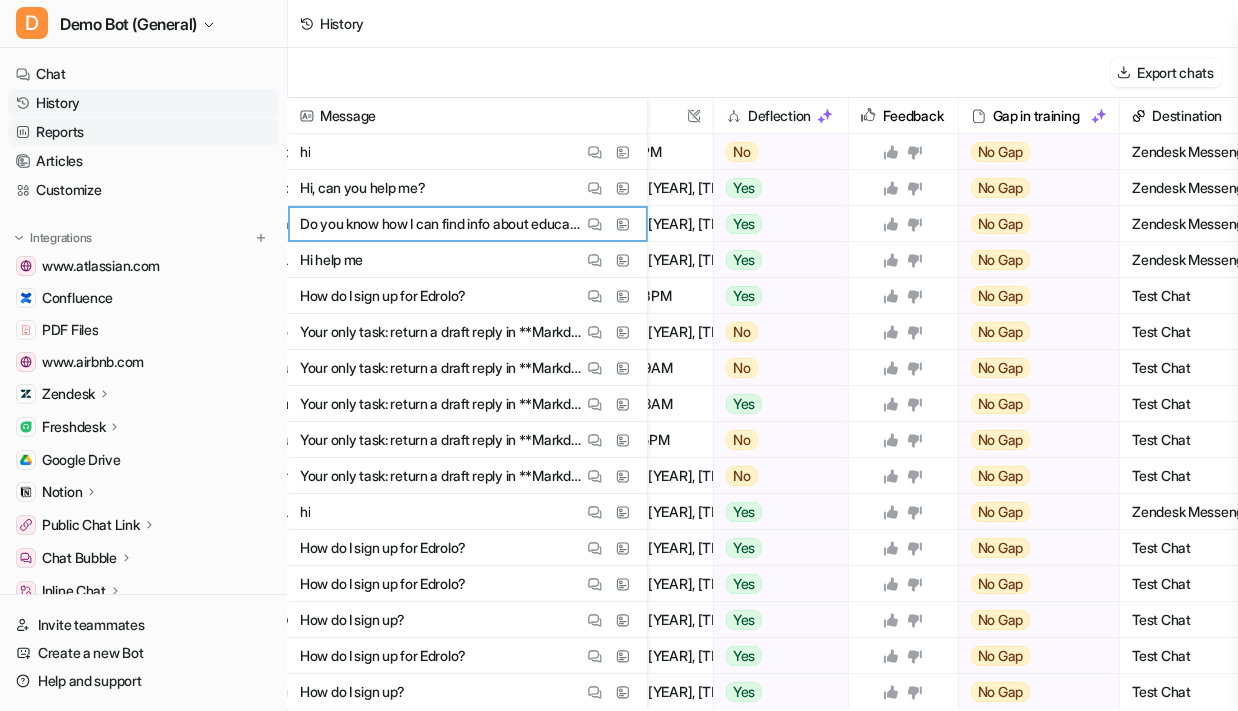 click on "Reports" at bounding box center [143, 132] 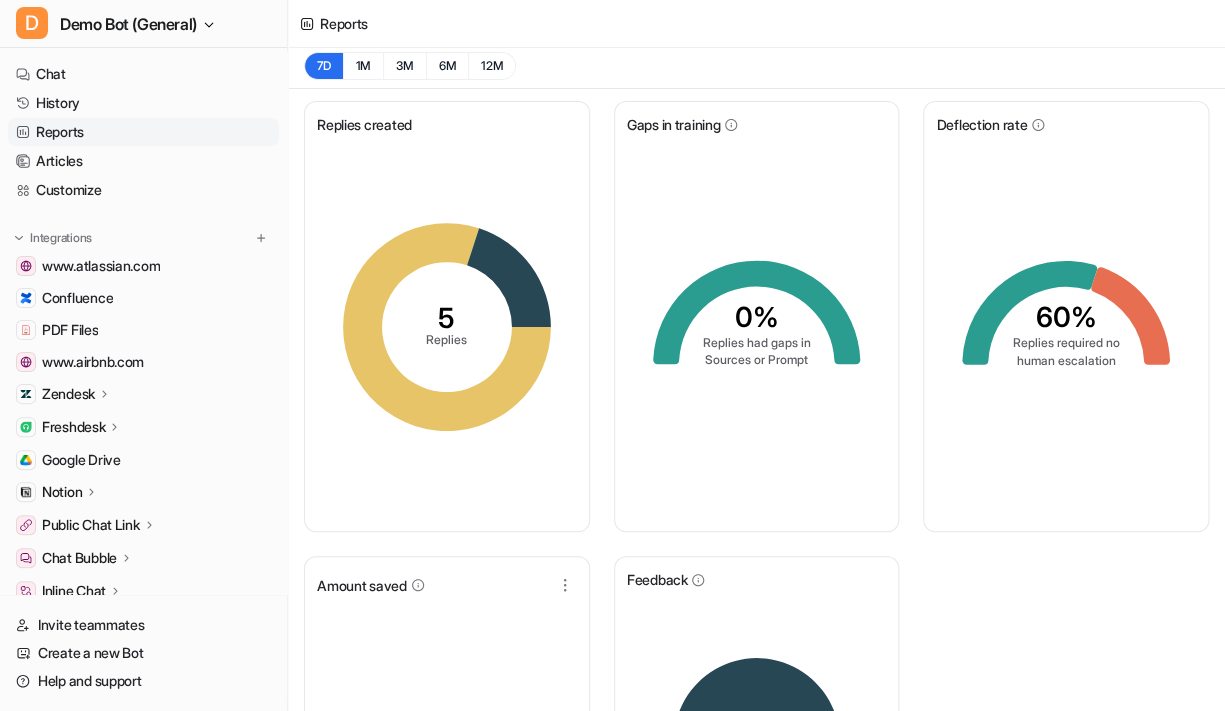 scroll, scrollTop: 0, scrollLeft: 0, axis: both 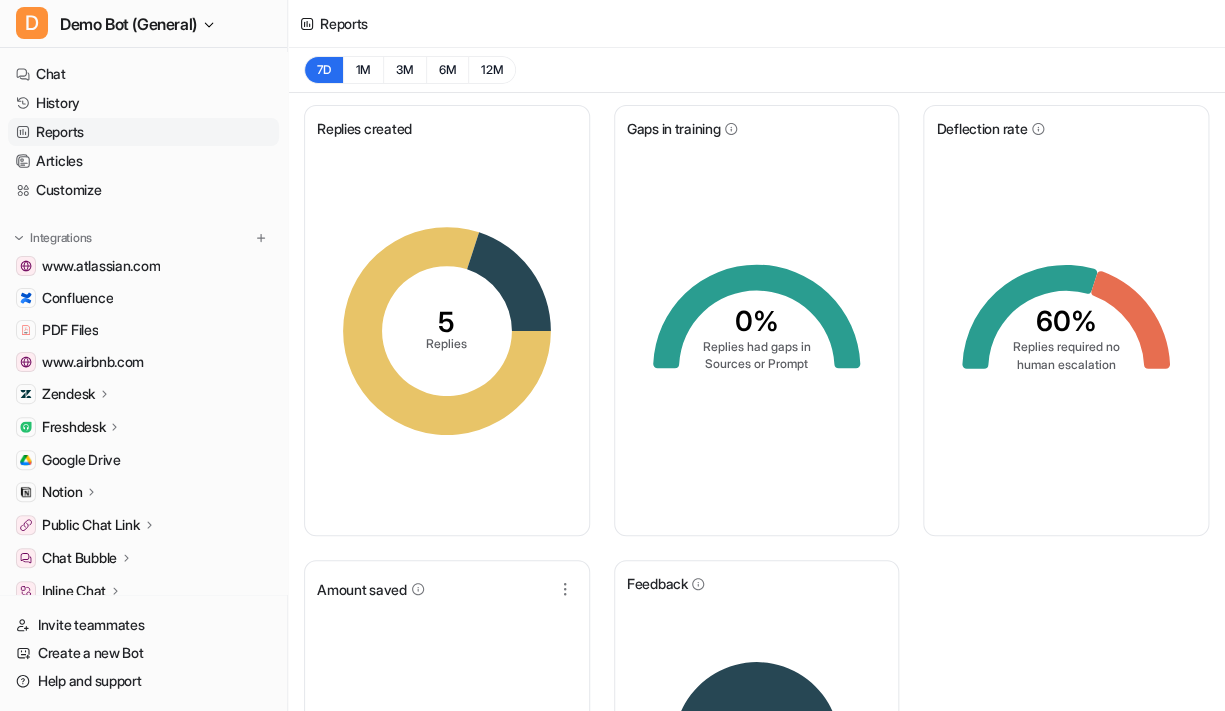 click on "Zendesk" at bounding box center [77, 394] 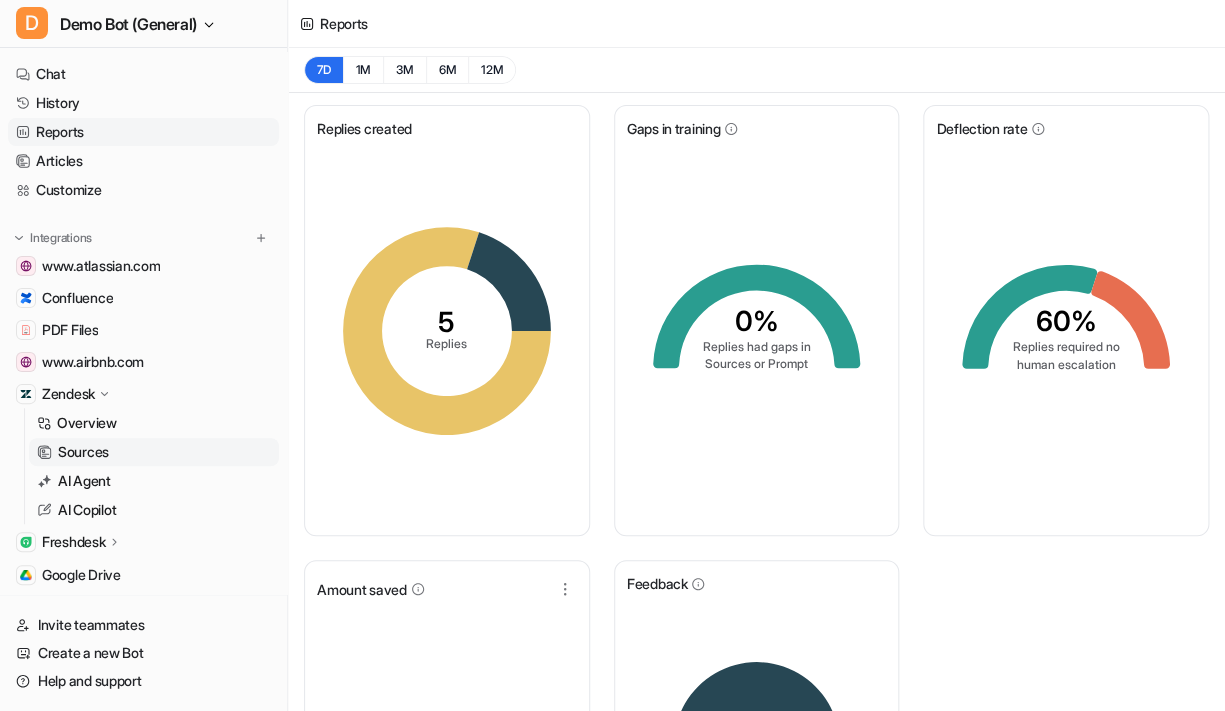 click on "Sources" at bounding box center [154, 452] 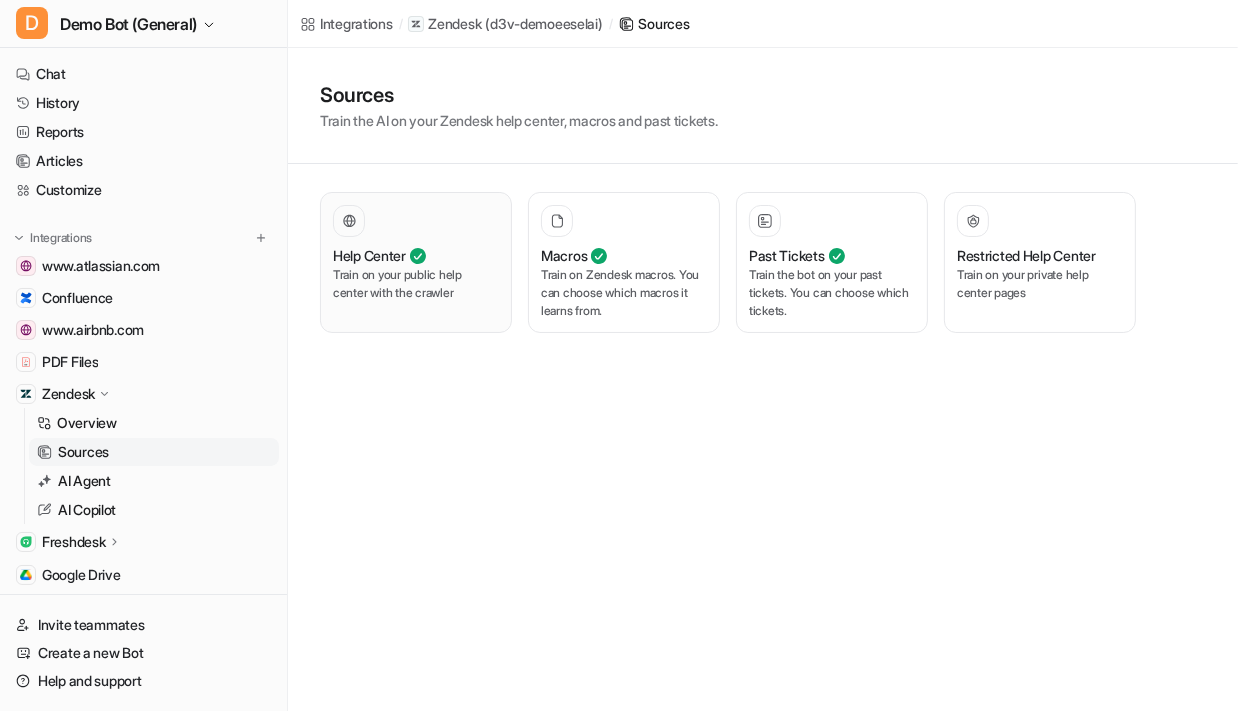 click on "Train on your public help center with the crawler" at bounding box center [416, 284] 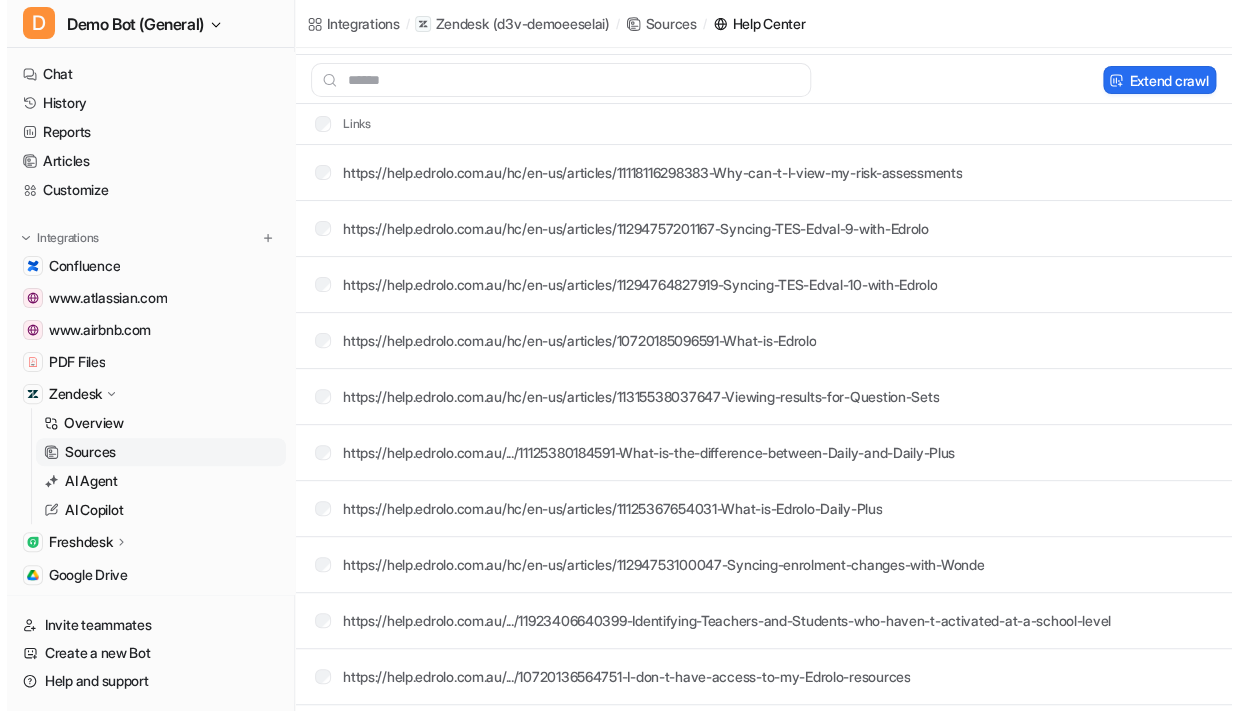 scroll, scrollTop: 0, scrollLeft: 0, axis: both 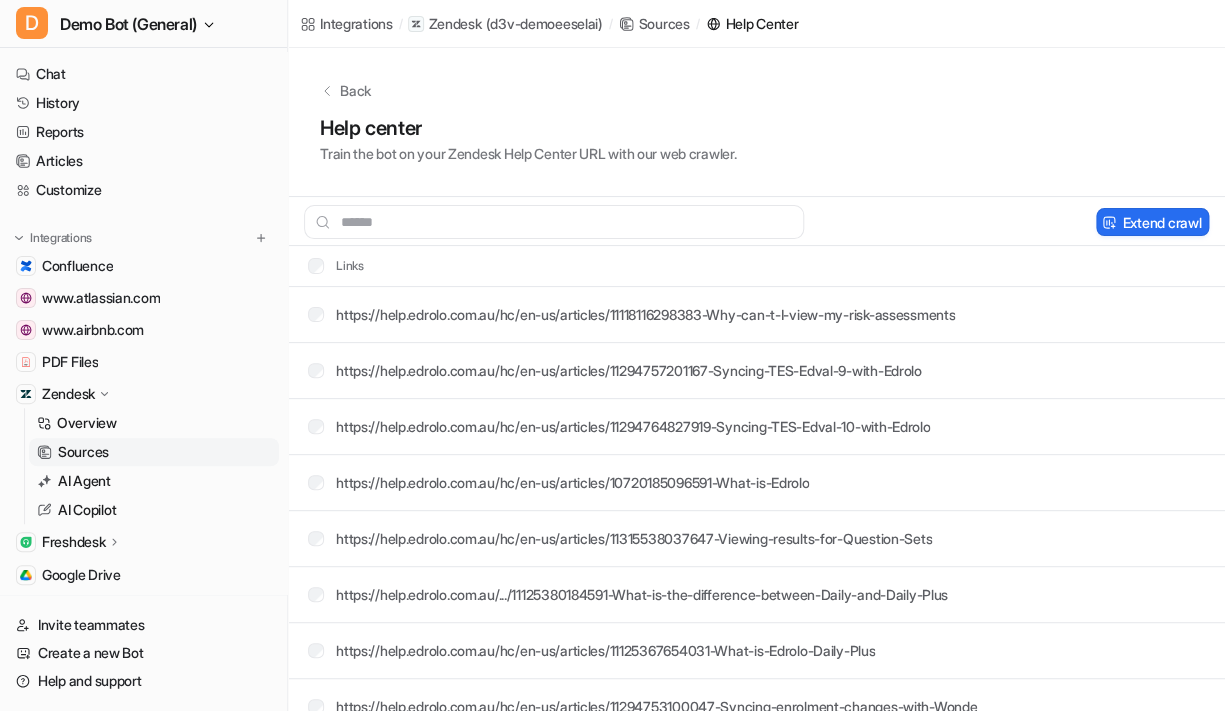 click on "Sources" at bounding box center (154, 452) 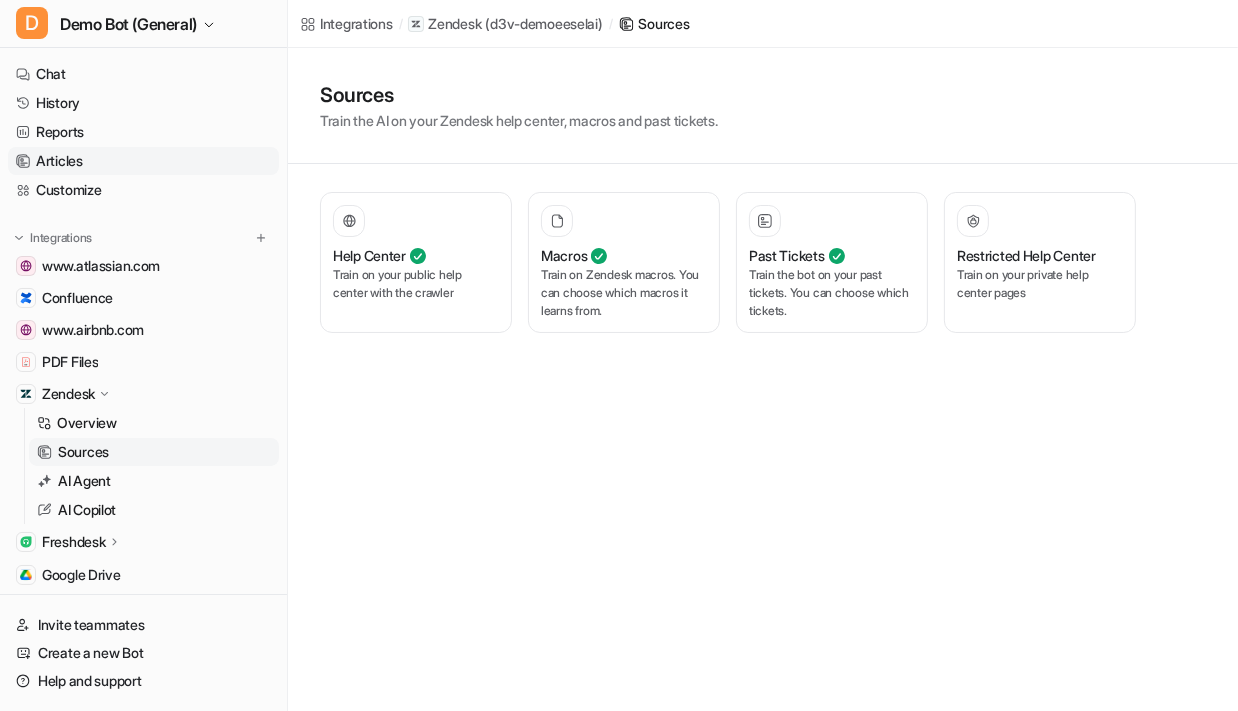 click on "Articles" at bounding box center (143, 161) 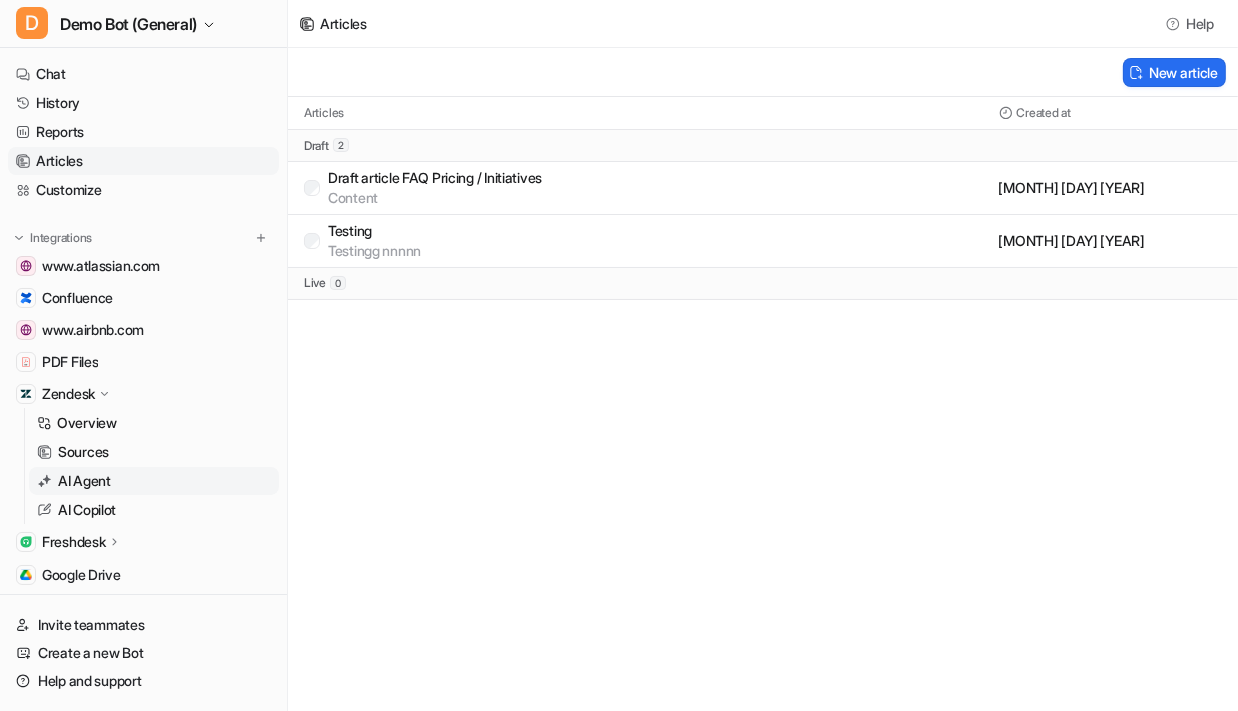 click on "AI Agent" at bounding box center (154, 481) 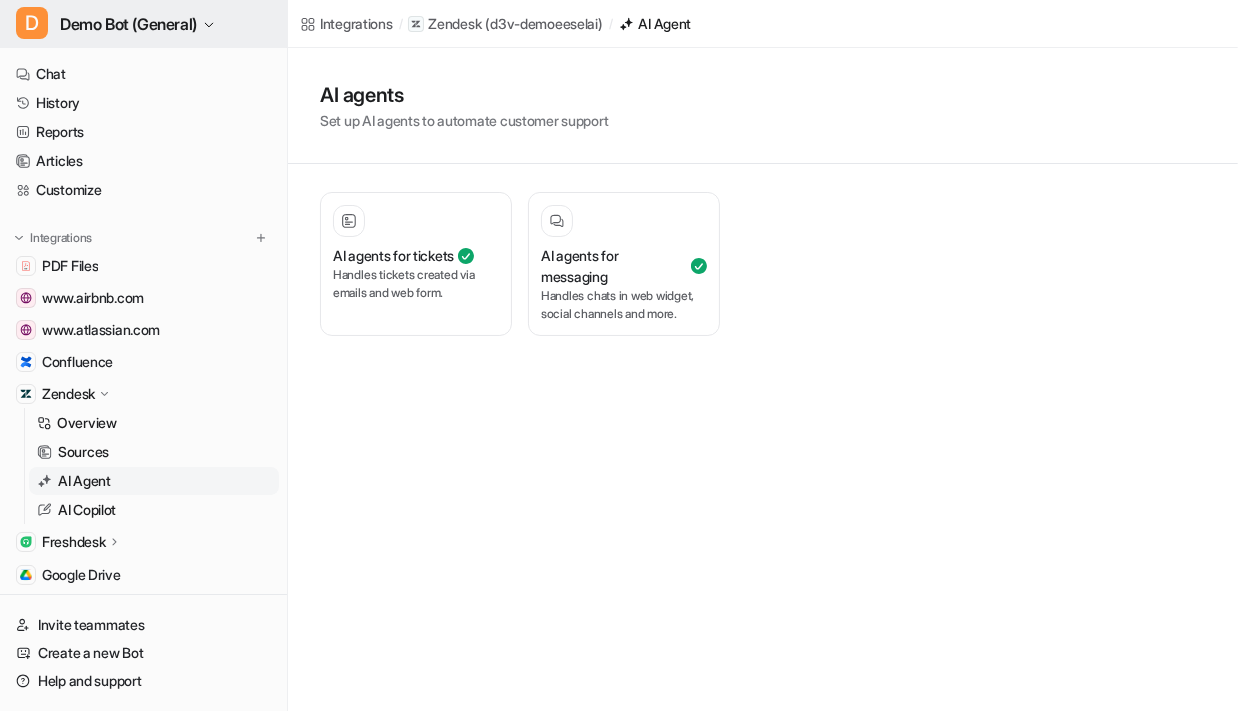click on "Demo Bot (General)" at bounding box center [128, 24] 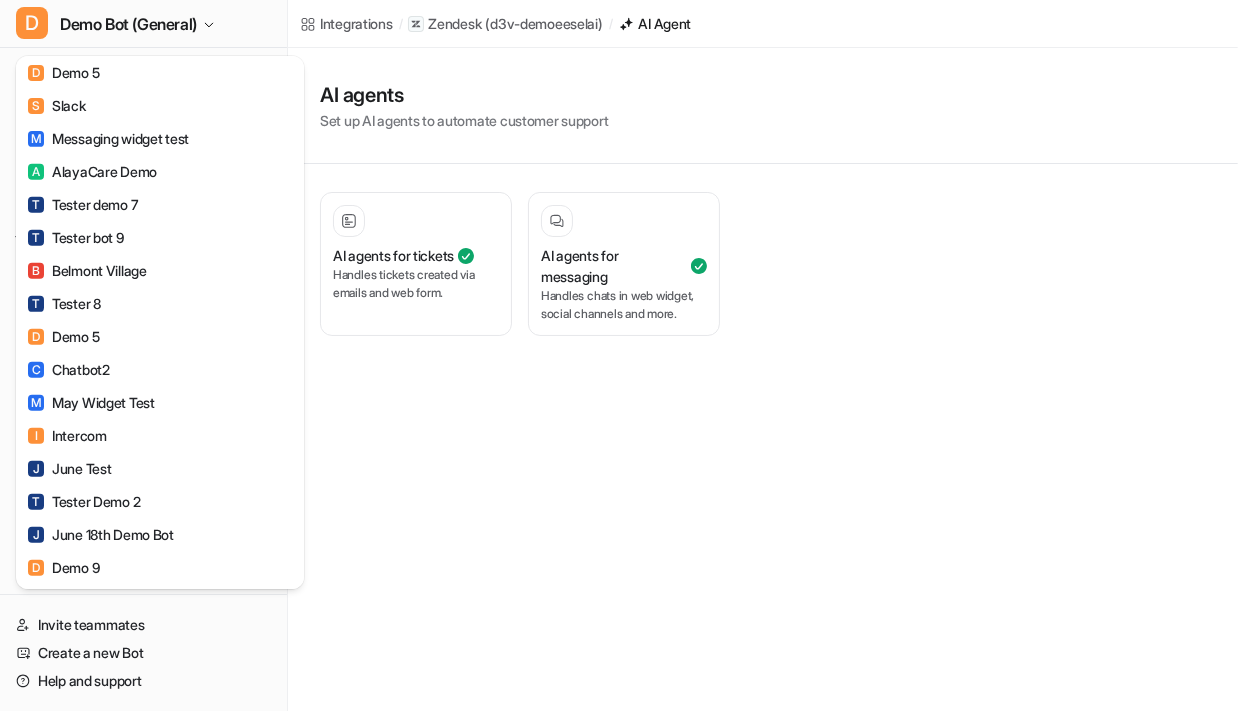 scroll, scrollTop: 818, scrollLeft: 0, axis: vertical 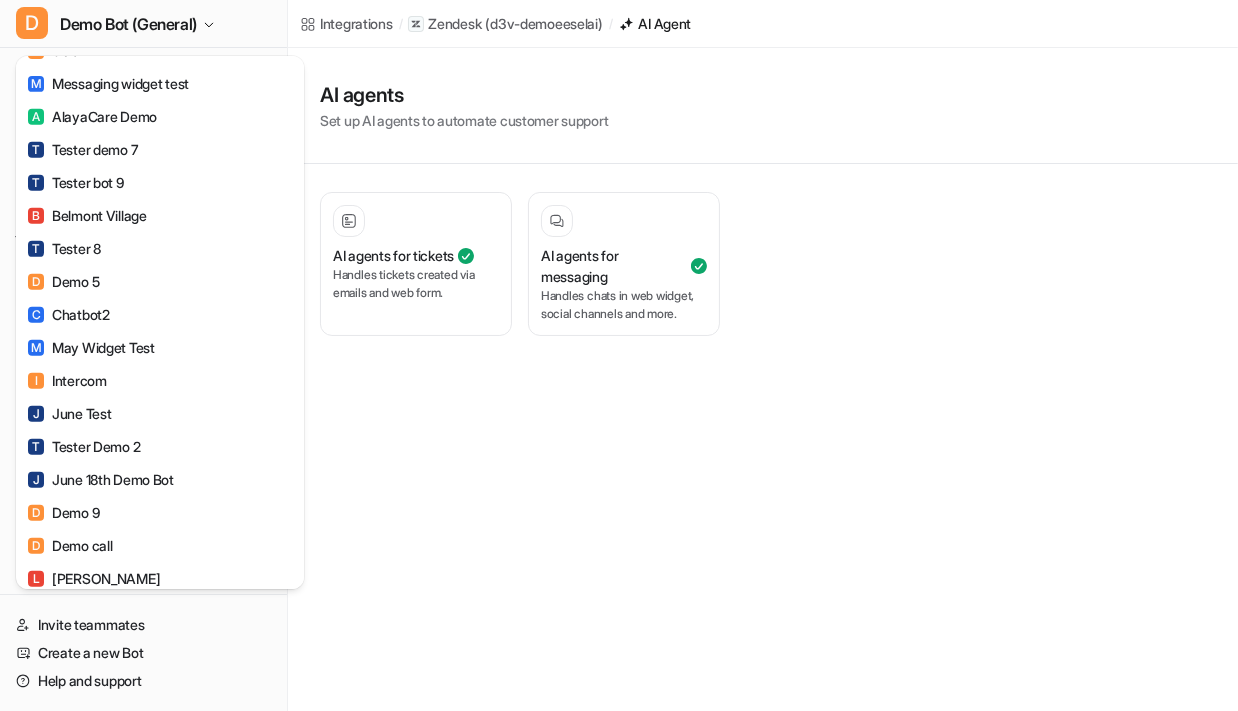 click on "D Demo Bot (General) C   Chatbot D   Demo Bot (Jira) D   Demo Bot (Freshdesk) D   Demo Bot (General) D   Demo Bot (Intercom) E   Everphone D   Demo bot Feb 26 I   Influx E   eesel AI T   Testing Environment Bot D   Demo Bot (Confluence) S   Sentify T   Tester demo Q   Qualia D   Demo Bot (Gorgias)  D   Demo Drivestream Y   YourArt T   Test S   Skand D   Demo Bot! D   Demo 7 D   Demo bot 3 D   Demo 4 D   Demo 5 S   Slack M   Messaging widget test A   AlayaCare Demo T   Tester demo 7 T   Tester bot 9 B   Belmont Village T   Tester 8 D   Demo 5 C   Chatbot2 M   May Widget Test I   Intercom J   June Test T   Tester Demo 2 J   June 18th Demo Bot D   Demo 9 D   Demo call L   Lotte Demo D   demo 10 D   Demo 13 A   Airtree D   Demo 14 T   Tester 7 N   newbie D   Demo 18 D   Demo 20 T   Tulipa C   Celeritech G   Gorgias R   Rise Vision Demo Bot D   Demo 100 Z   Zendesk Learning Test T   Testing N   Notion D   Demo98 Z   Zendesk Demo T   Takeaway Bot M   Martin Water Z   Zendesk Fresh Install Flow 31/3 N   New bot 30th" at bounding box center (619, 355) 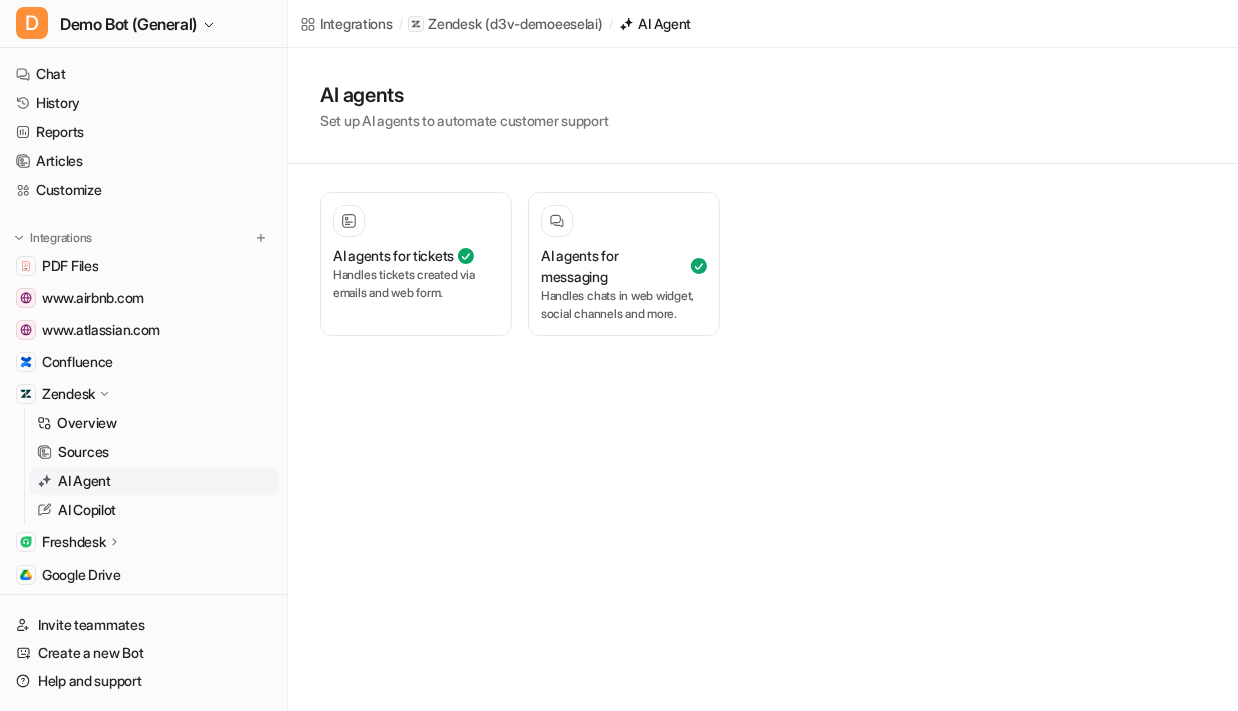 click on "[COMPANY] Integrations / Zendesk ( d3v-demoeeselai ) / AI Agent AI agents Set up AI agents to automate customer support AI agents for tickets Handles tickets created via emails and web form. AI agents for messaging Handles chats in web widget, social channels and more." at bounding box center [619, 355] 